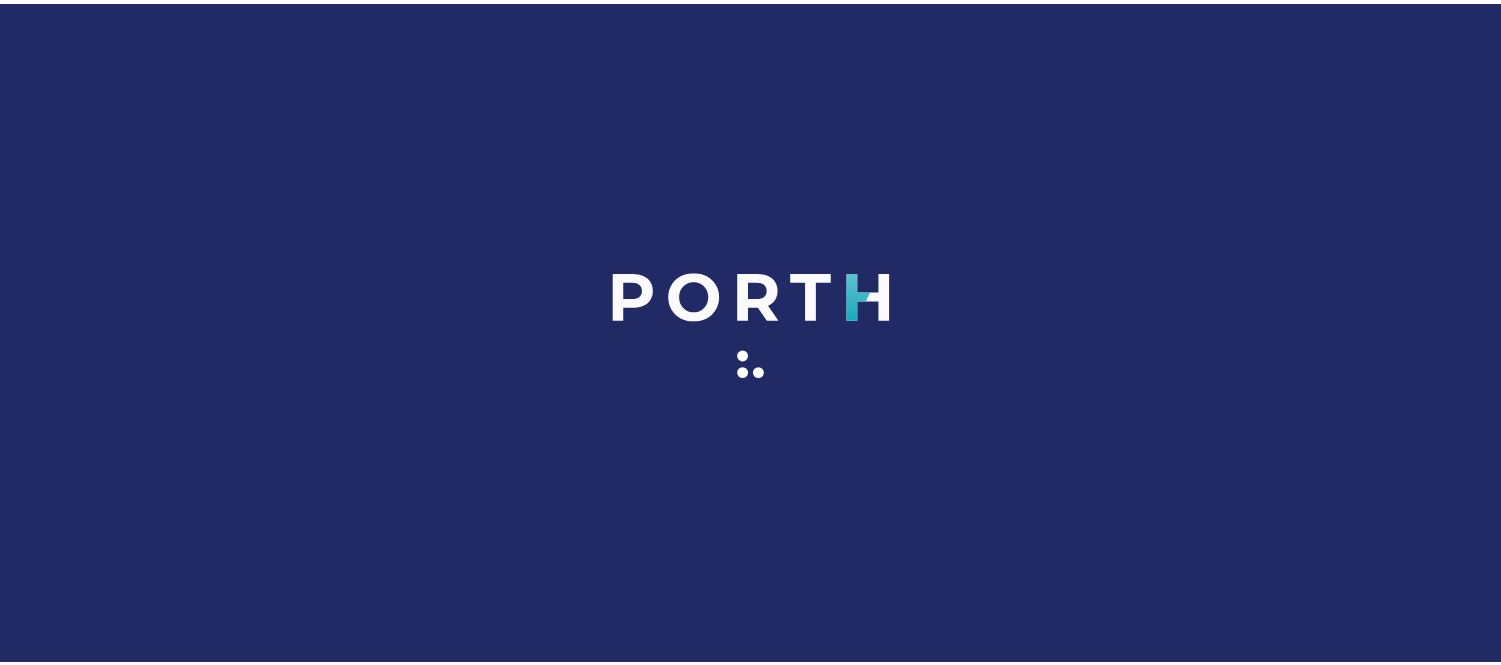 scroll, scrollTop: 0, scrollLeft: 0, axis: both 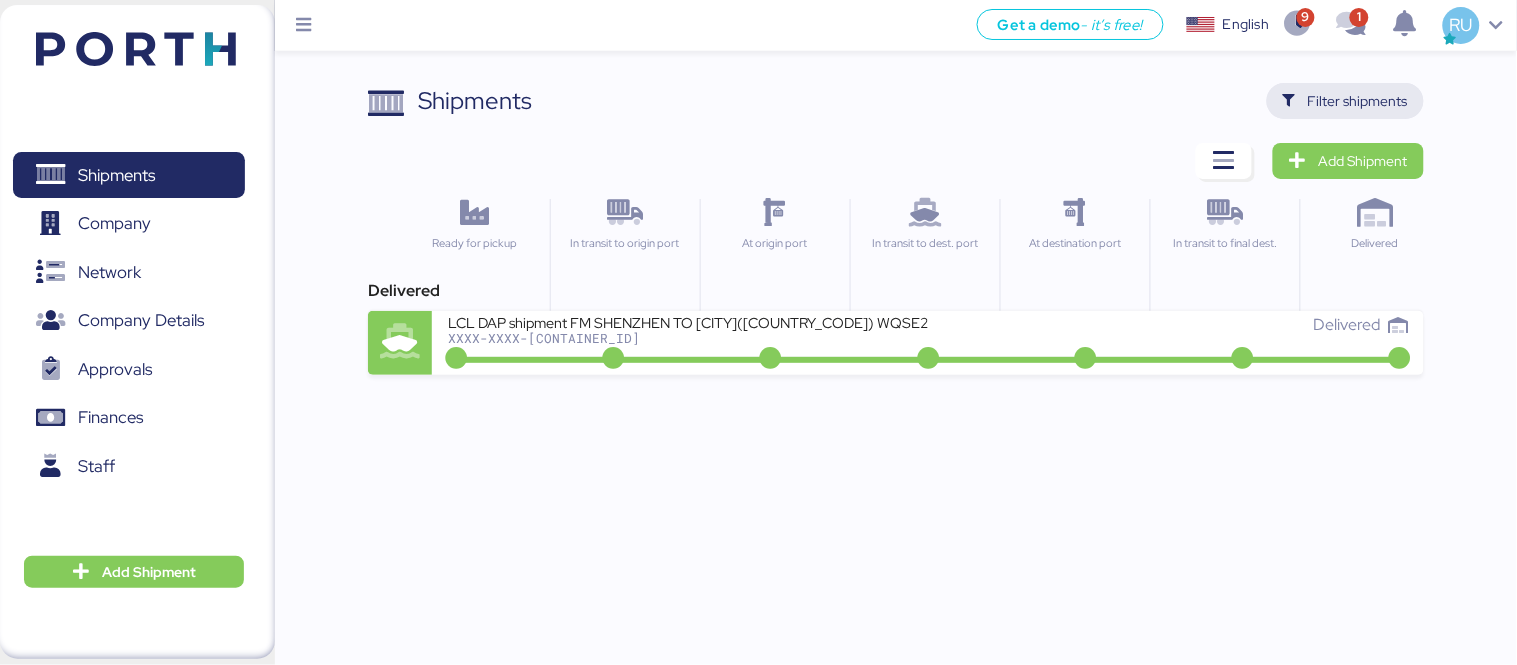 click on "Filter shipments" at bounding box center (1358, 101) 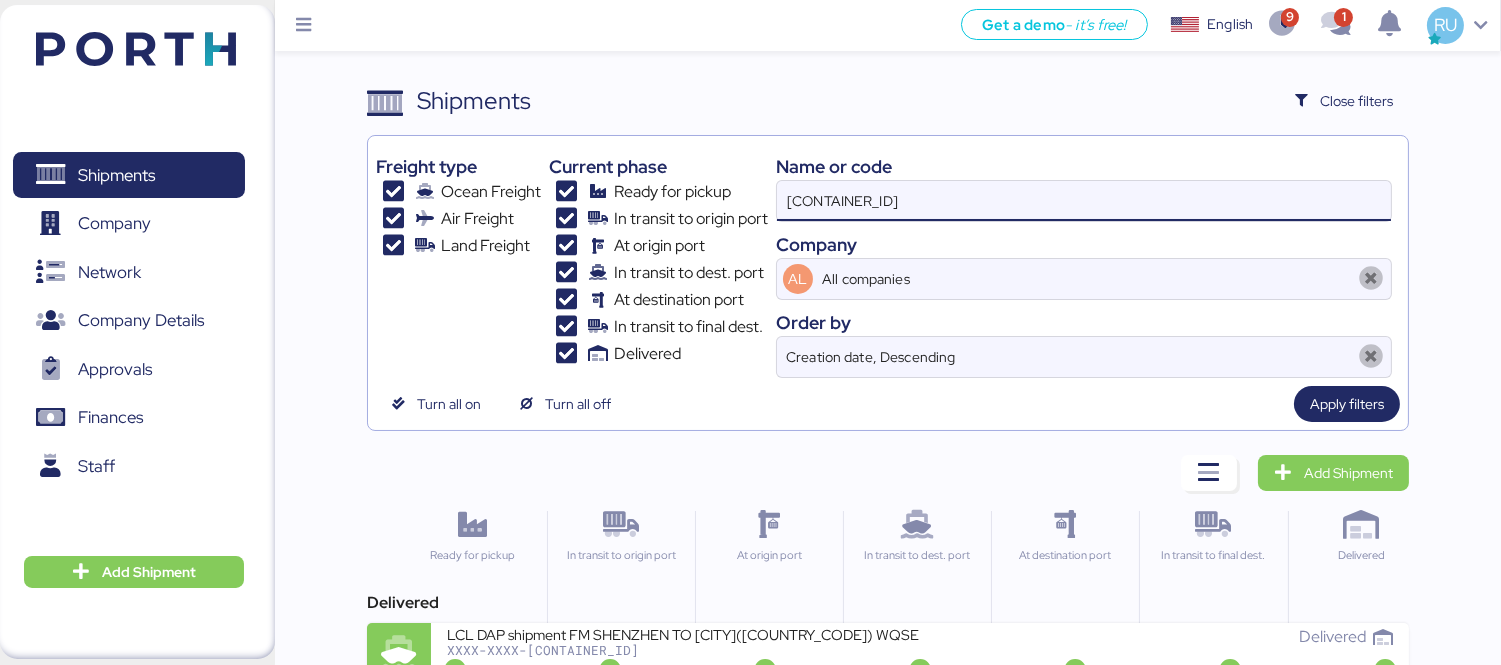 click on "[CONTAINER_ID]" at bounding box center [1084, 201] 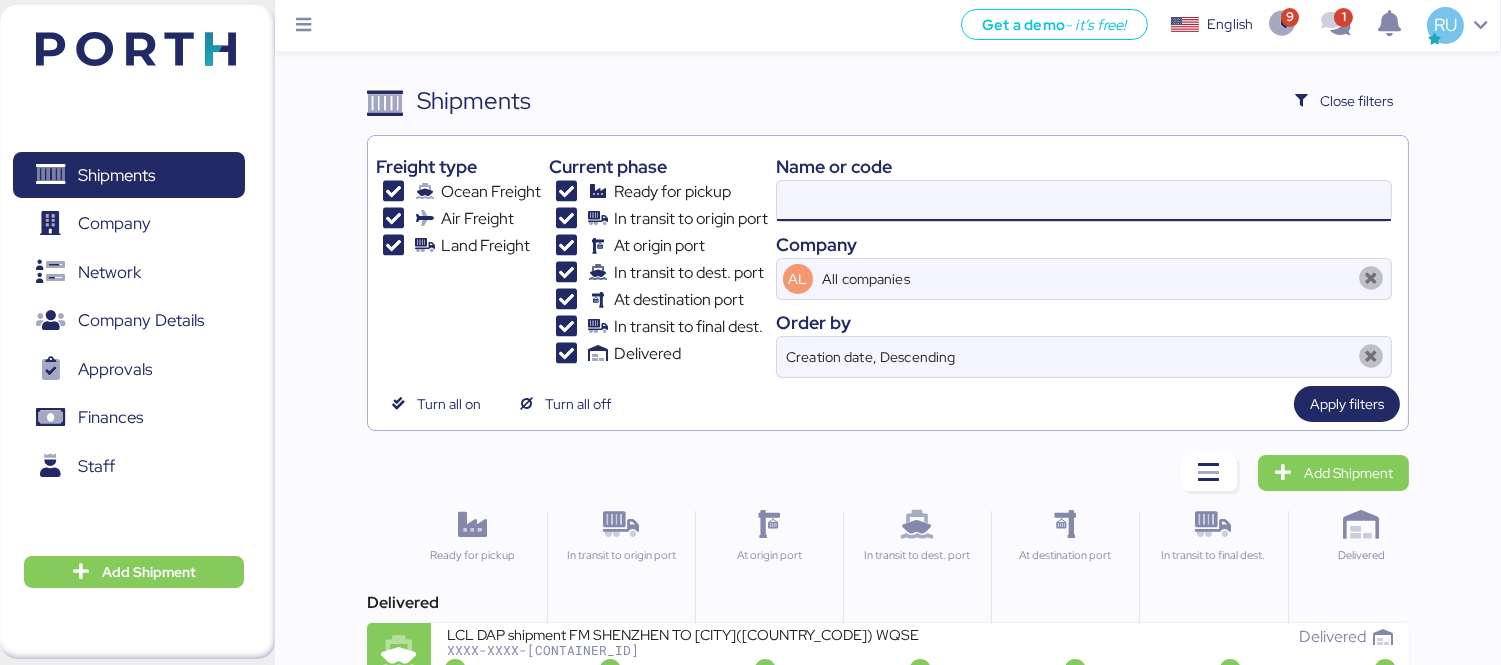 paste on "[CONTAINER_ID]" 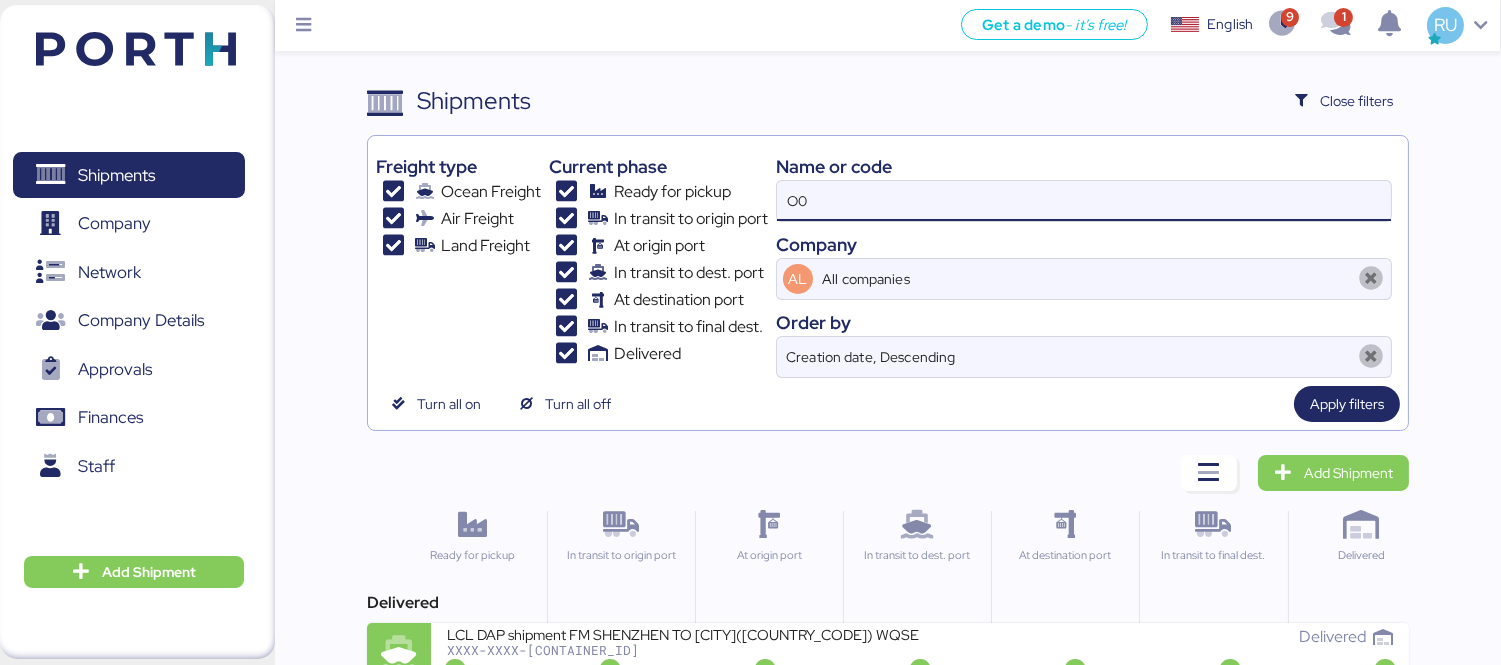 type on "O" 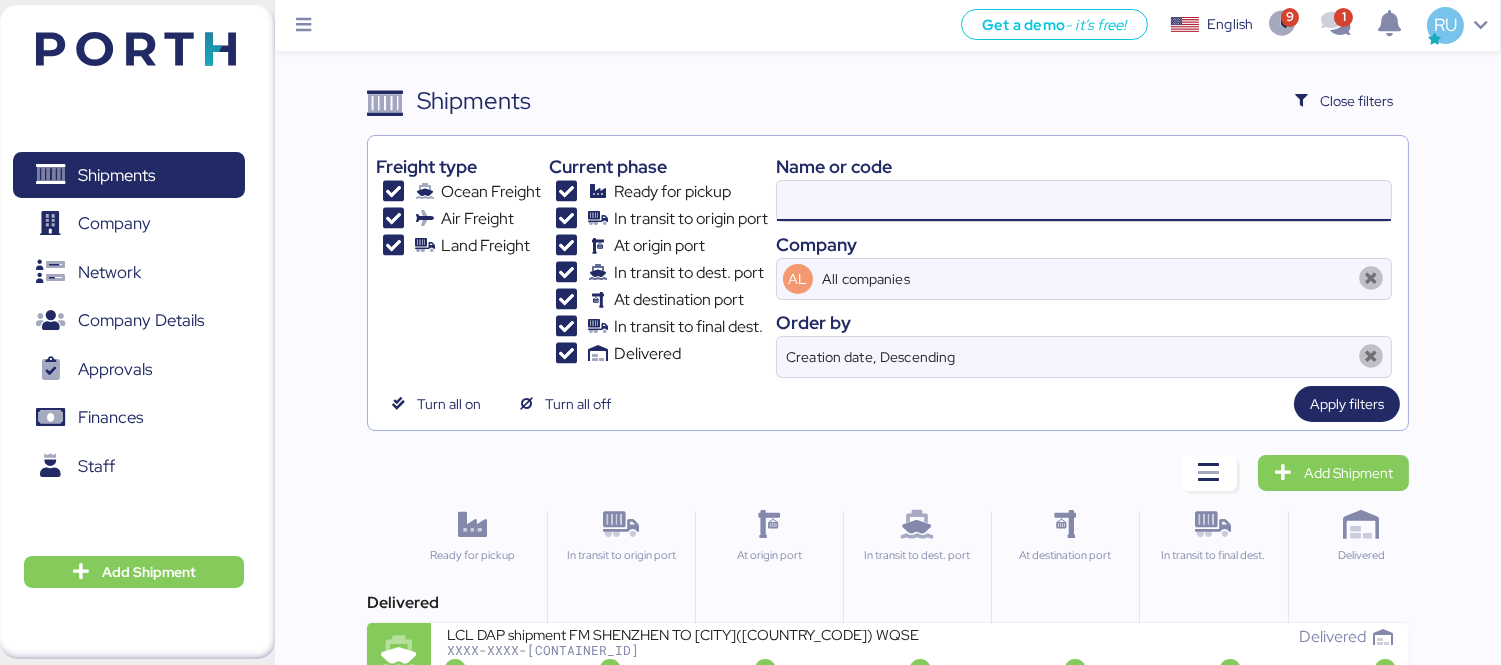 click at bounding box center [1084, 201] 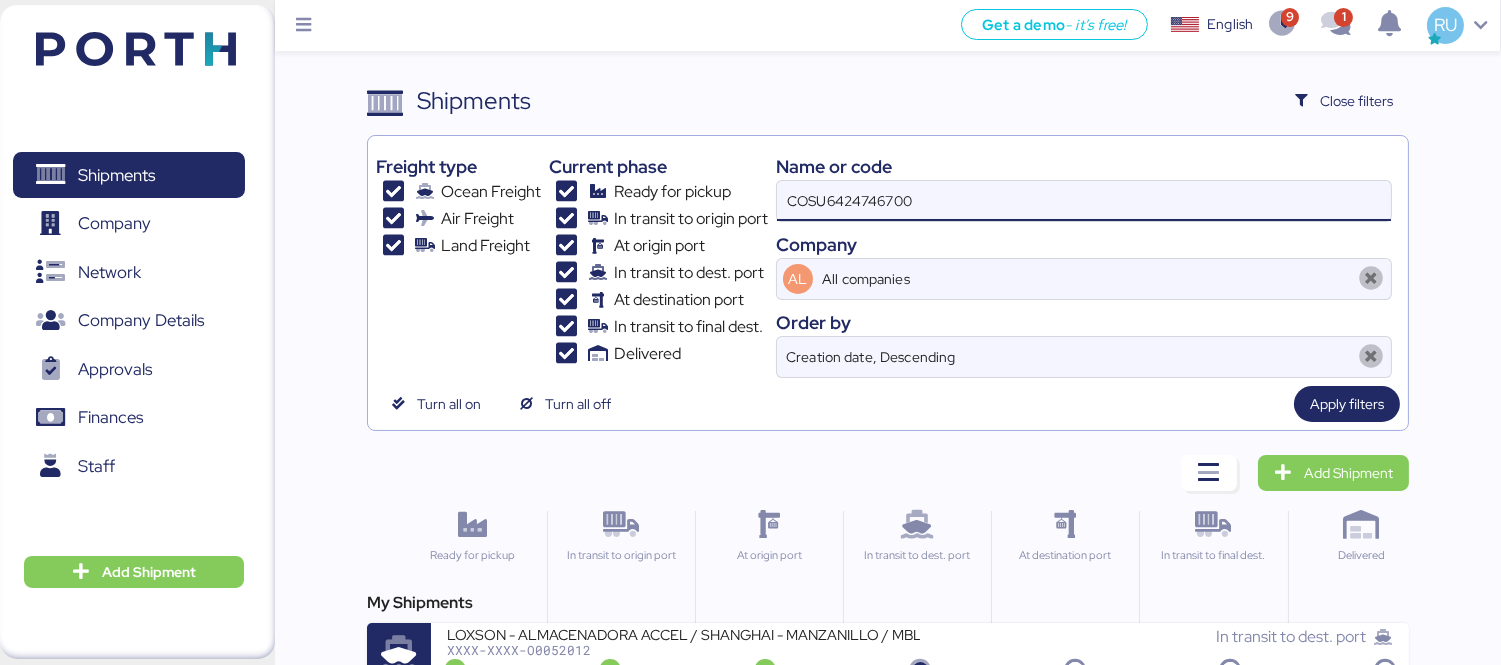type on "COSU6424746700" 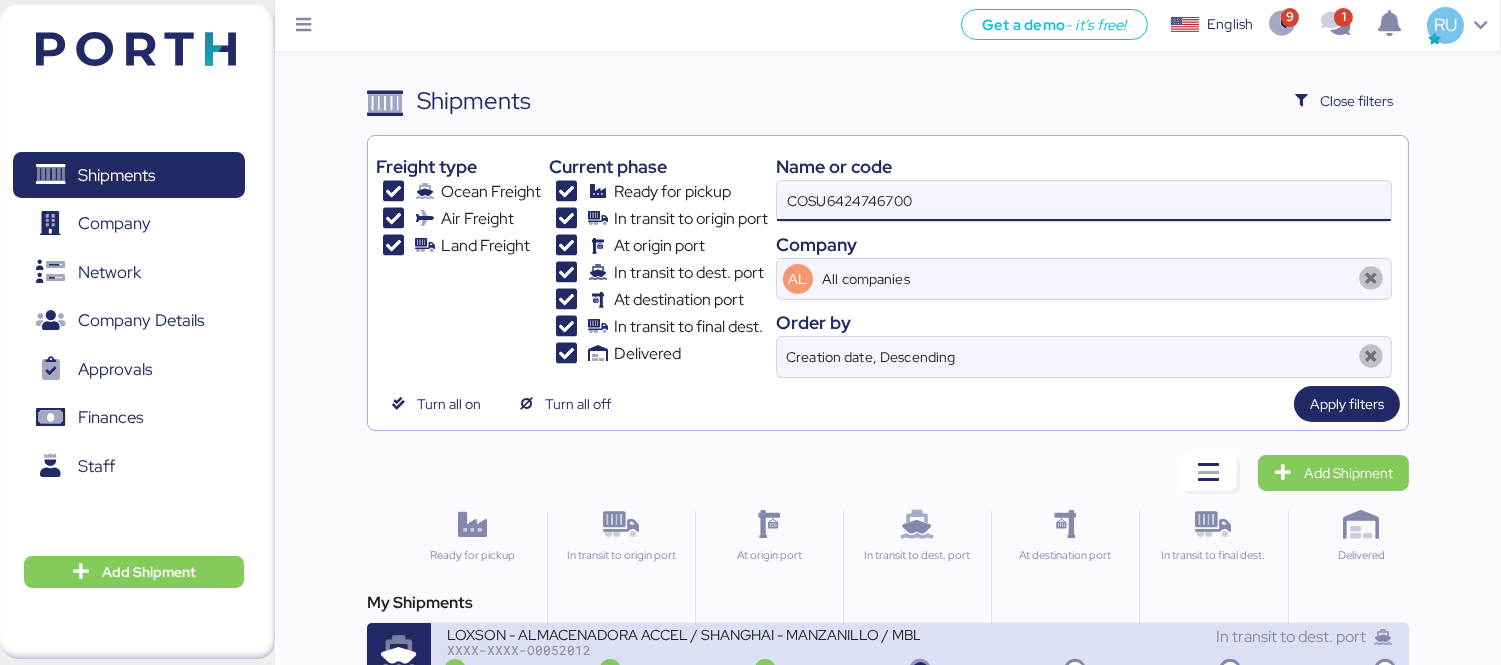 click on "XXXX-XXXX-O0052012" at bounding box center [683, 650] 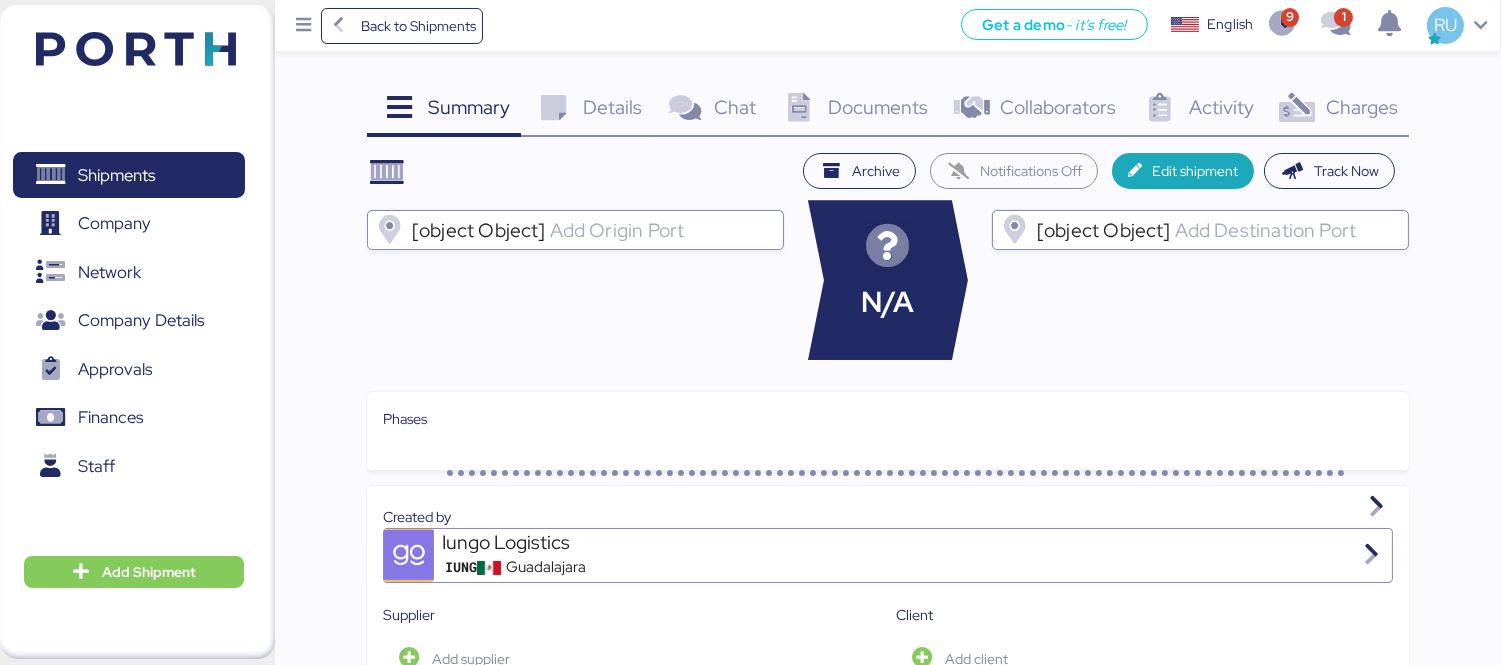 click on "Charges" at bounding box center (1362, 107) 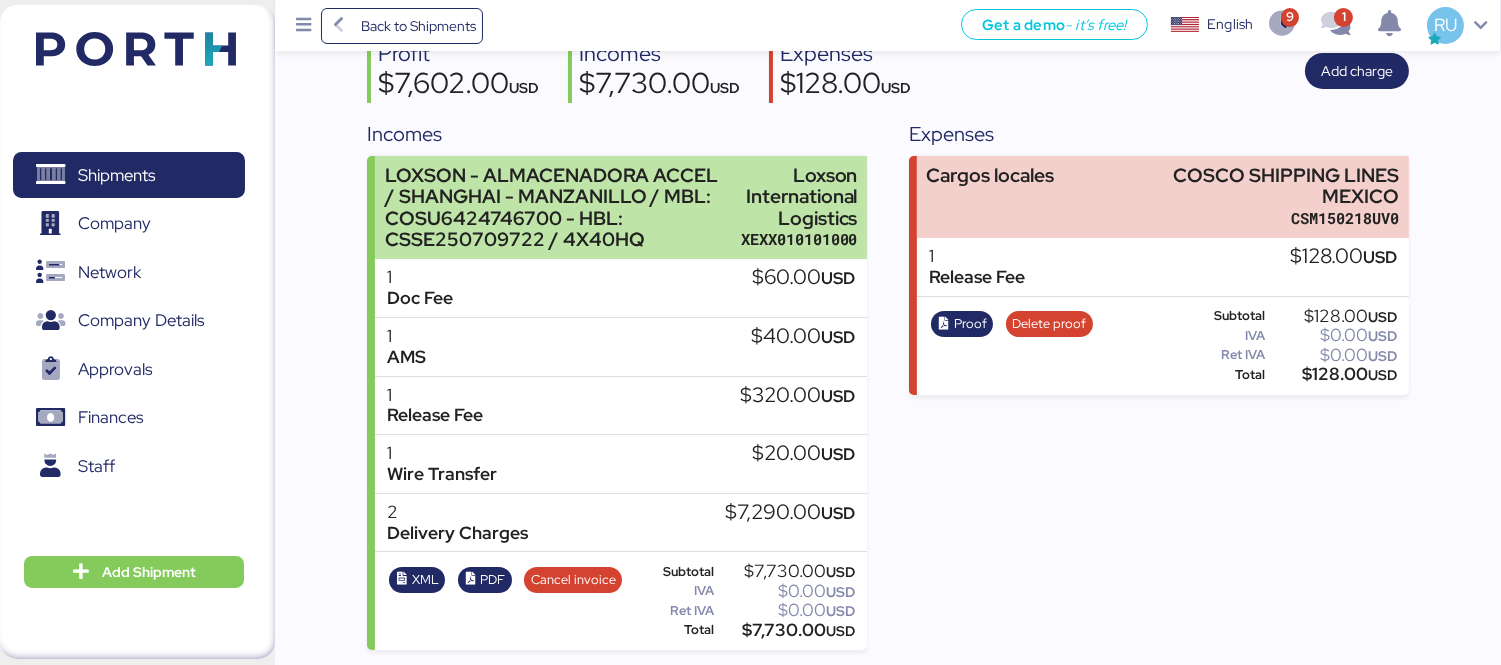 scroll, scrollTop: 0, scrollLeft: 0, axis: both 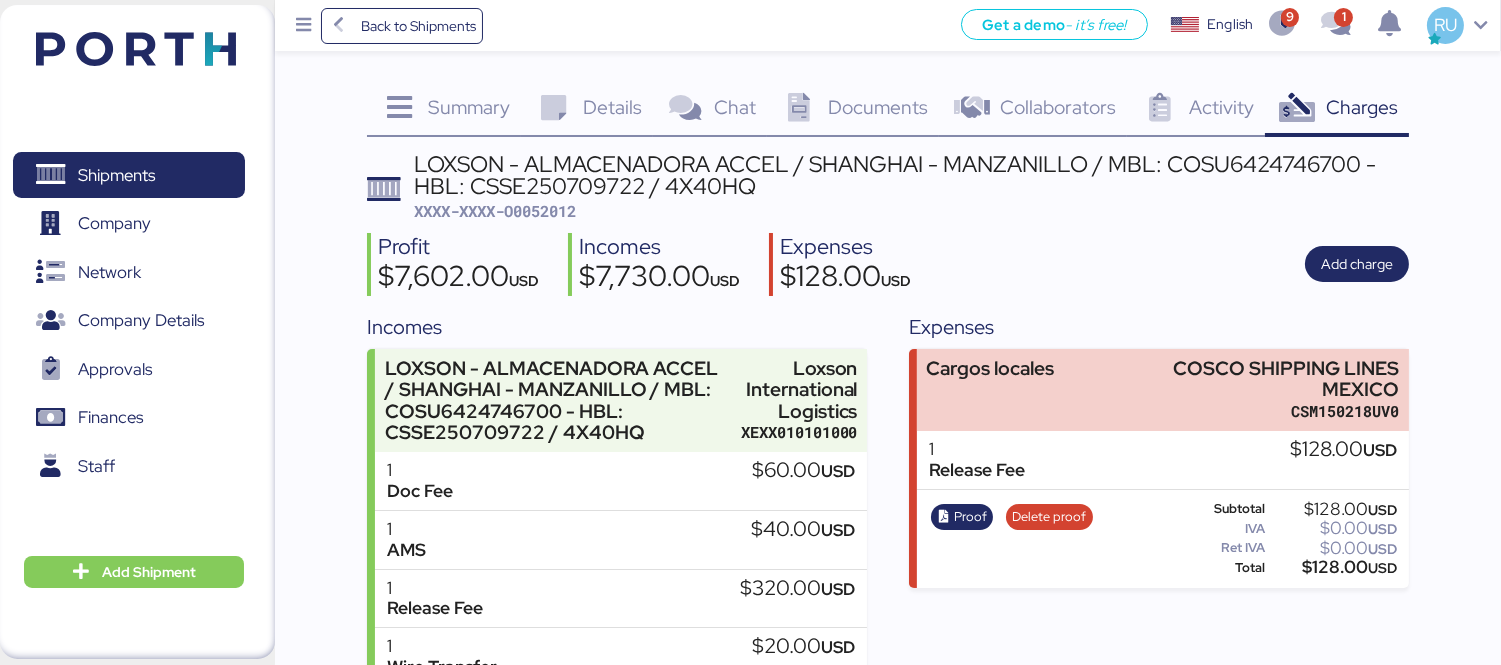 click on "Documents 0" at bounding box center [853, 110] 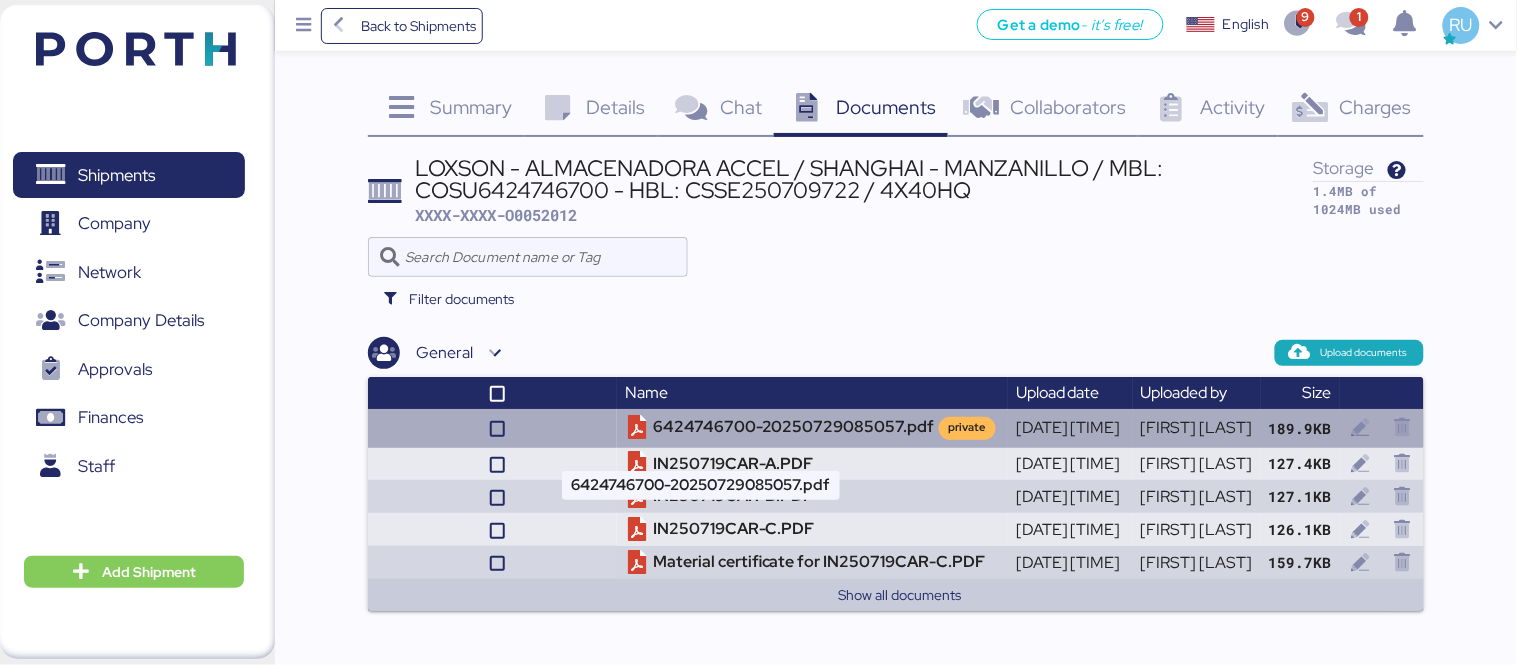 click on "[NUMBER]-[NUMBER]-[TEXT].pdf
private" at bounding box center [812, 428] 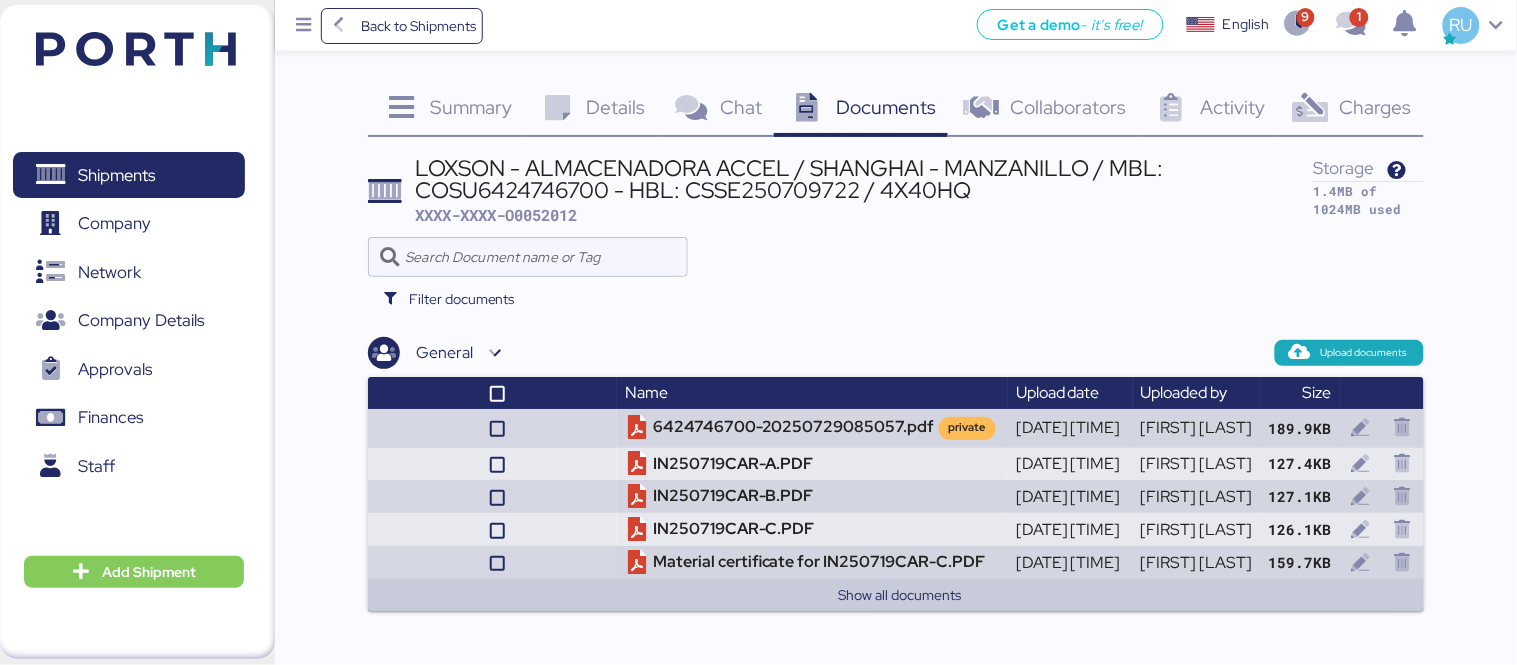 click on "Shipments 0   Company 0   Network 0   Company Details 0   Approvals 0   Finances 0   Staff 0   Add Shipment" at bounding box center [137, 332] 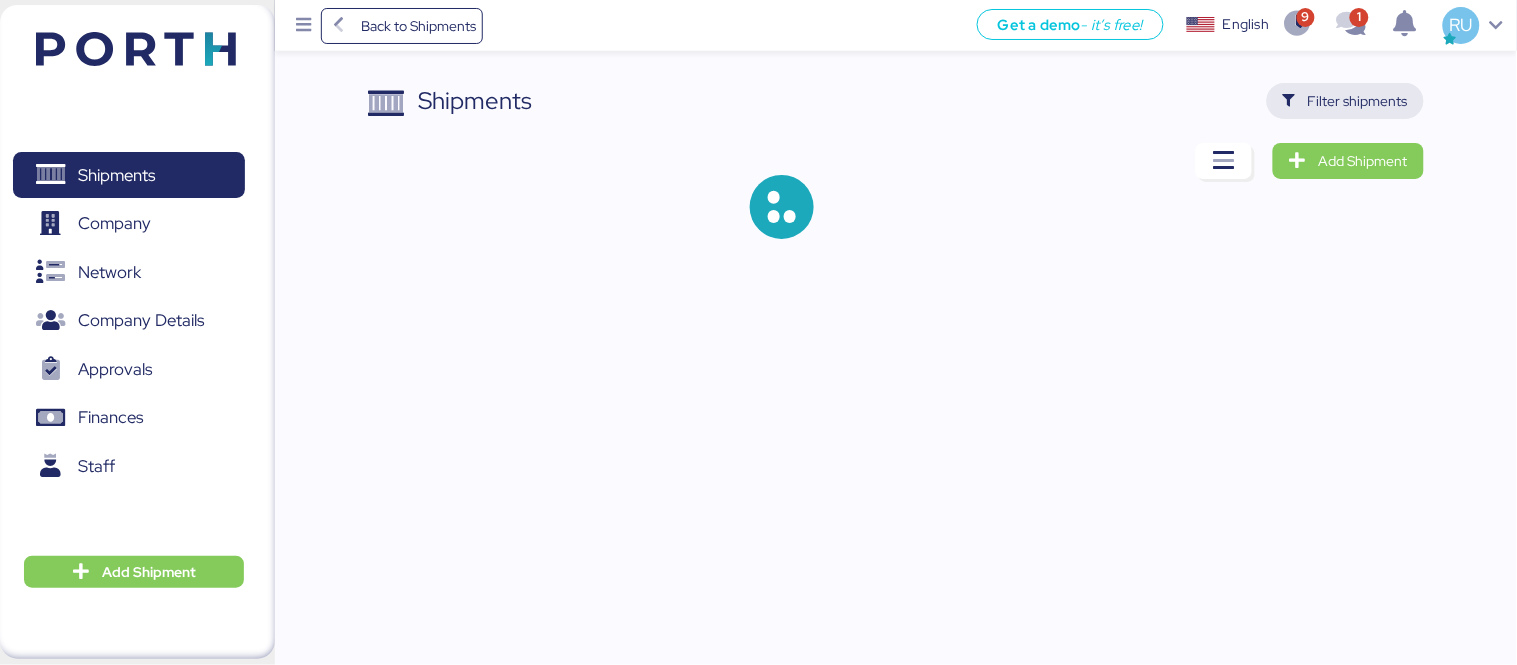 click on "Filter shipments" at bounding box center [1358, 101] 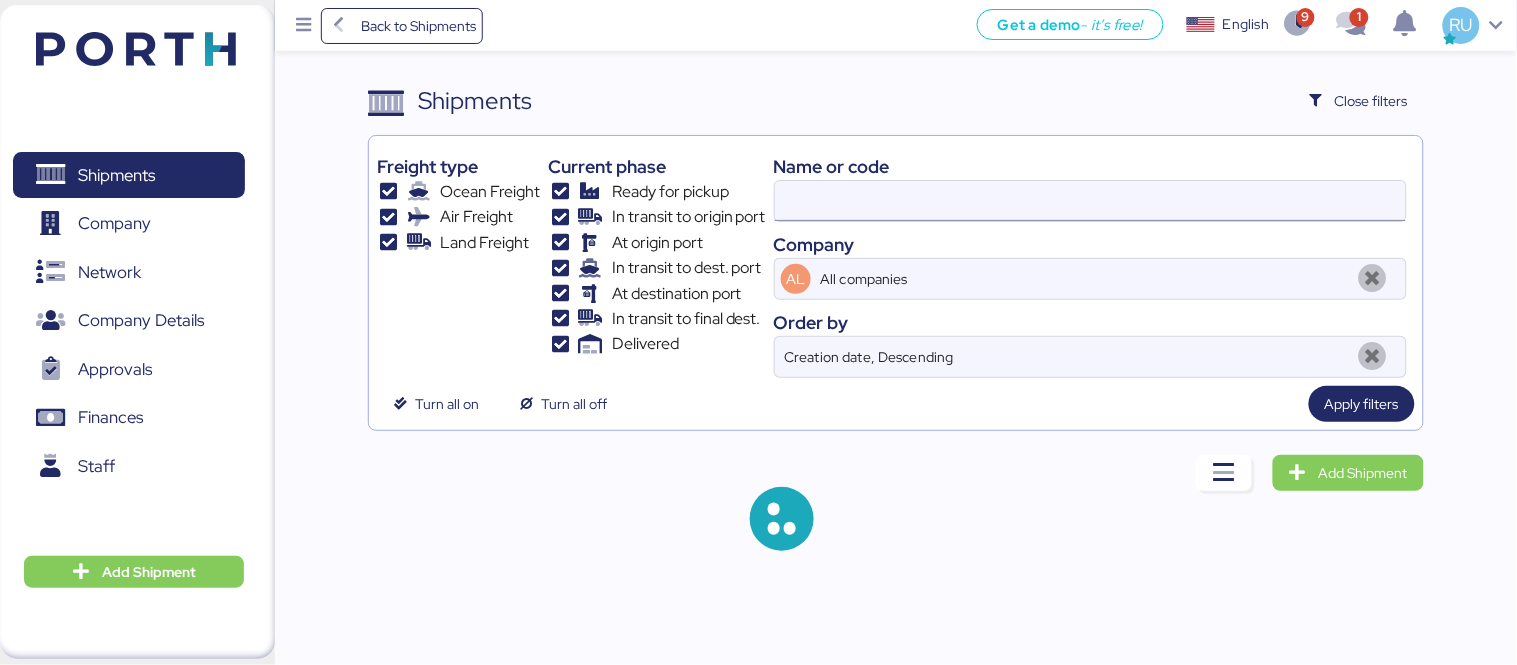 click at bounding box center (1090, 201) 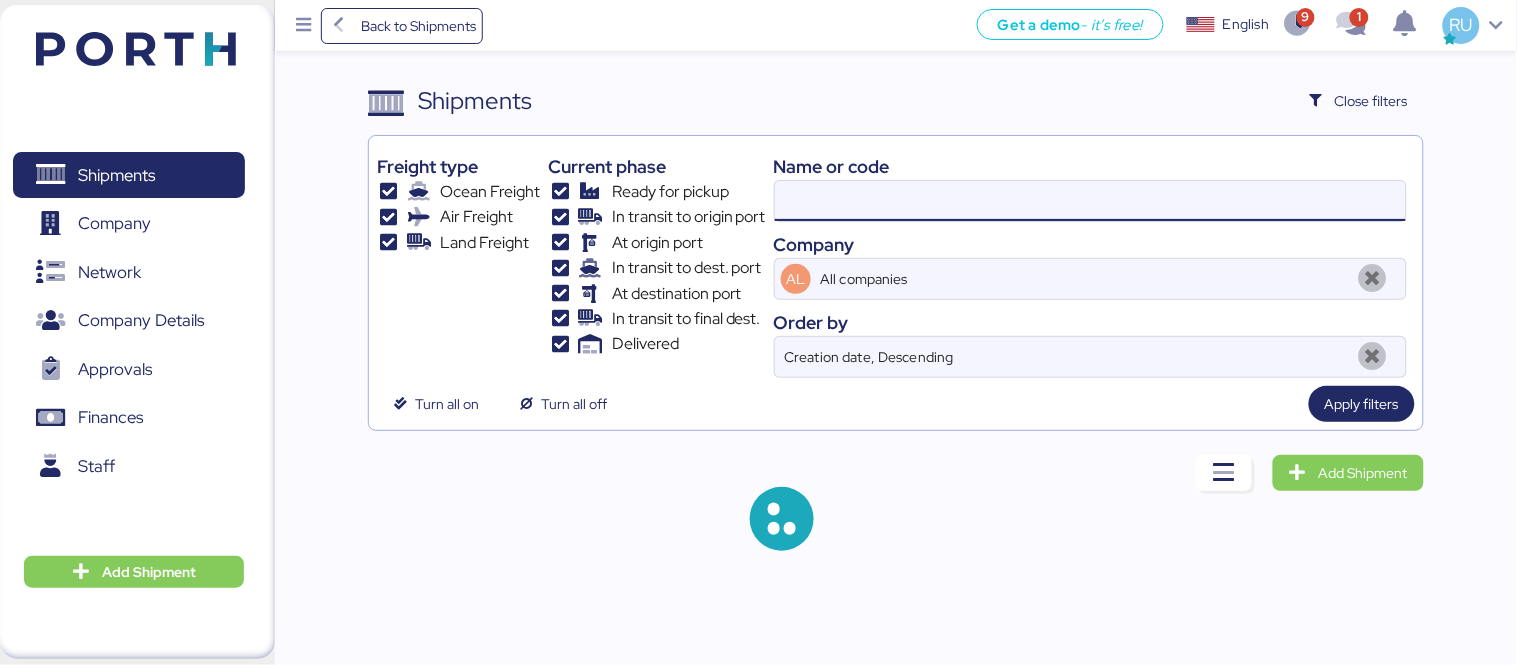paste on "[SHIPMENT_ID]" 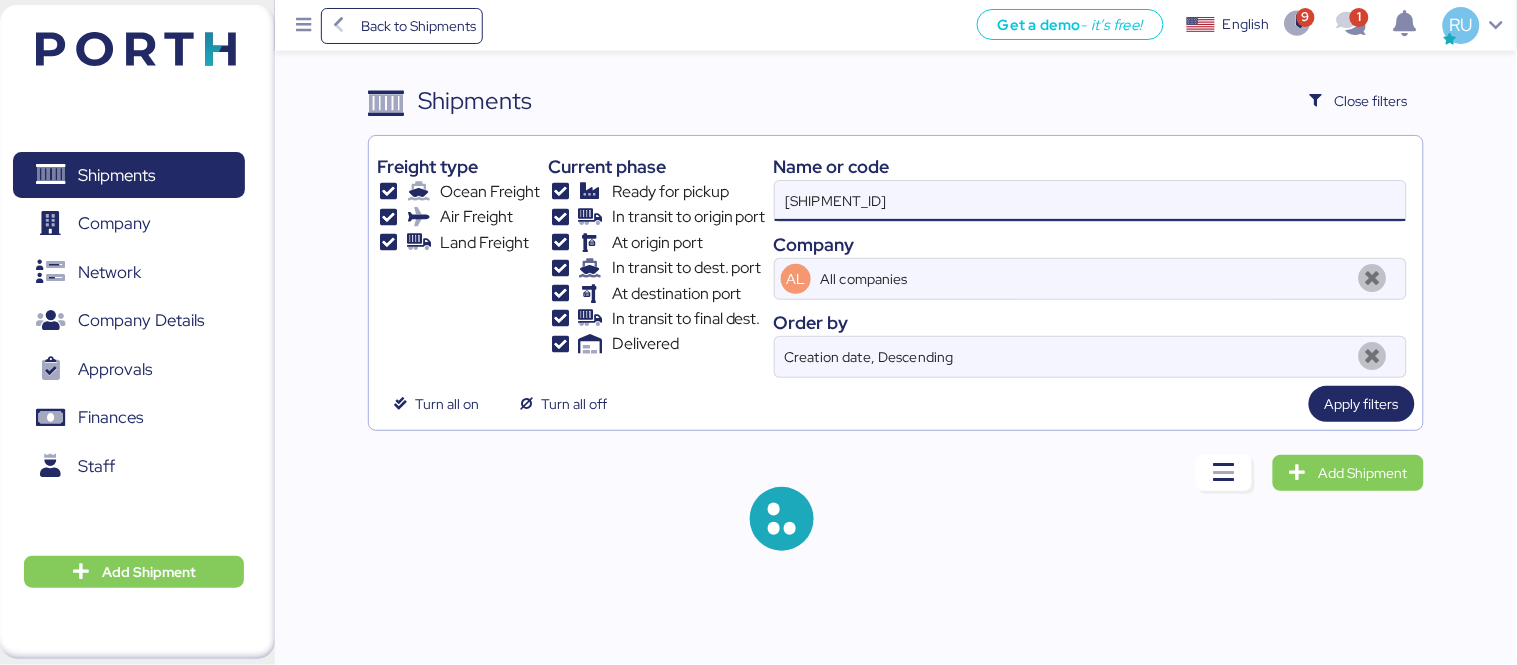 type on "[SHIPMENT_ID]" 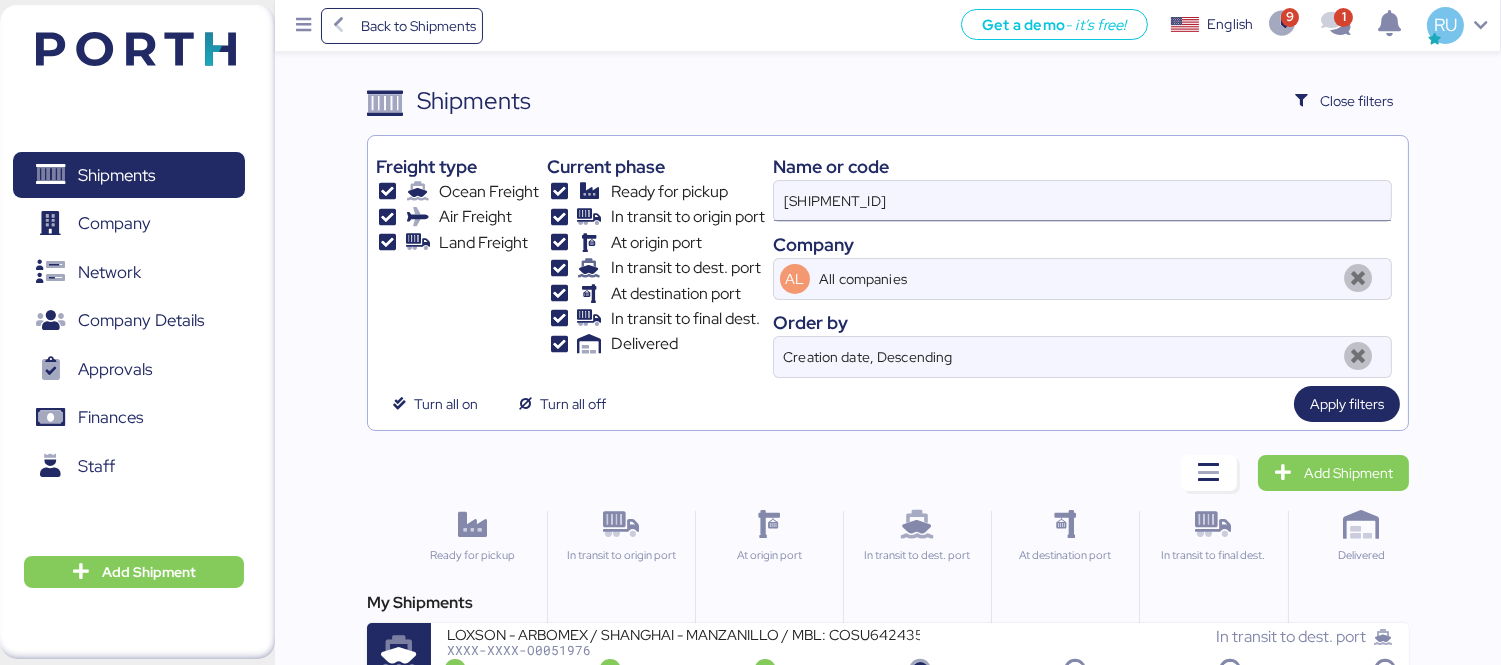 click on "[SHIPMENT_ID]" at bounding box center (1082, 201) 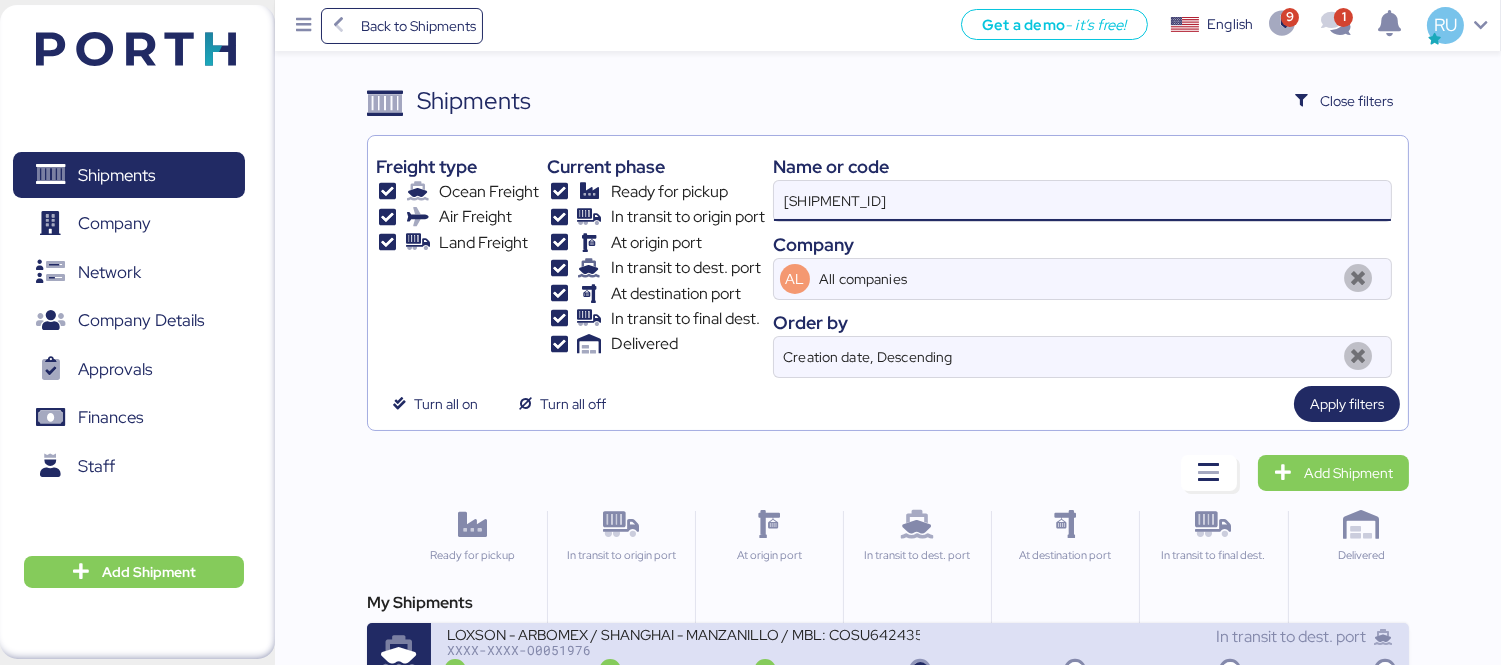 click on "XXXX-XXXX-O0051976" at bounding box center (683, 650) 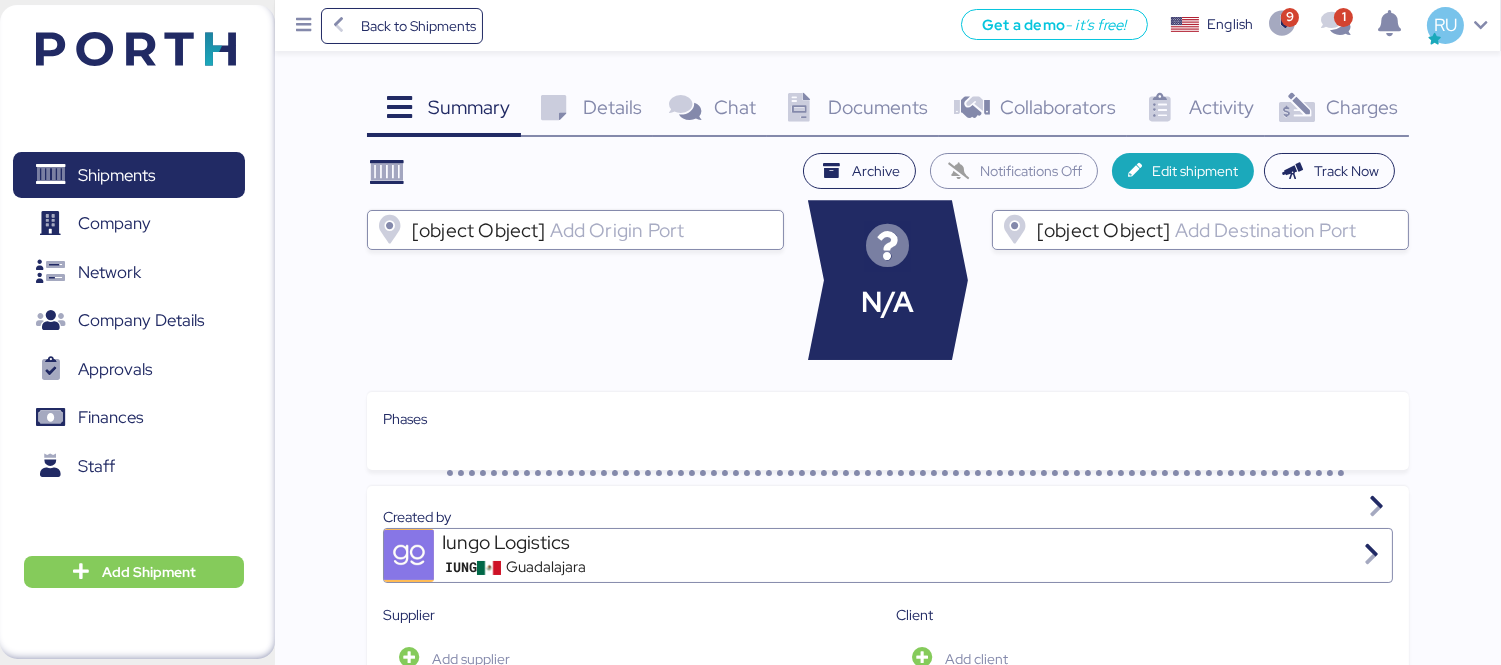 click on "Summary 0   Details 0   Chat 0   Documents 0   Collaborators 0   Activity 0   Charges 0     Archive   Notifications Off   Edit shipment   Track Now   [object Object]   N/A   [object Object] Phases   Created by Iungo Logistics IUNG Guadalajara   Supplier   Add supplier Client   Add client Customs broker   Add broker Forwarder   Add Forwarder Other   Add other Documents   Name
This chat doesn't have any documents yet
Activity
The information has not been found
Messages            General" at bounding box center [888, 767] 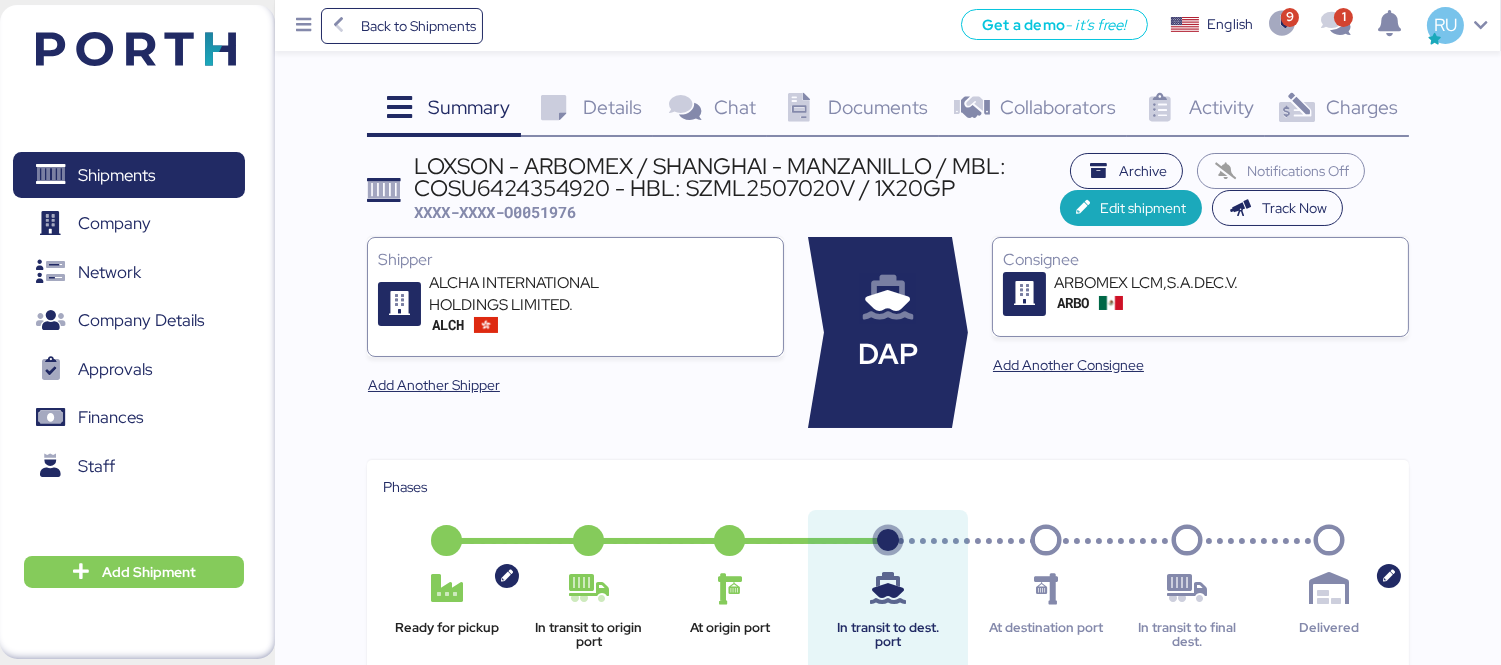 click on "Charges" at bounding box center (1362, 107) 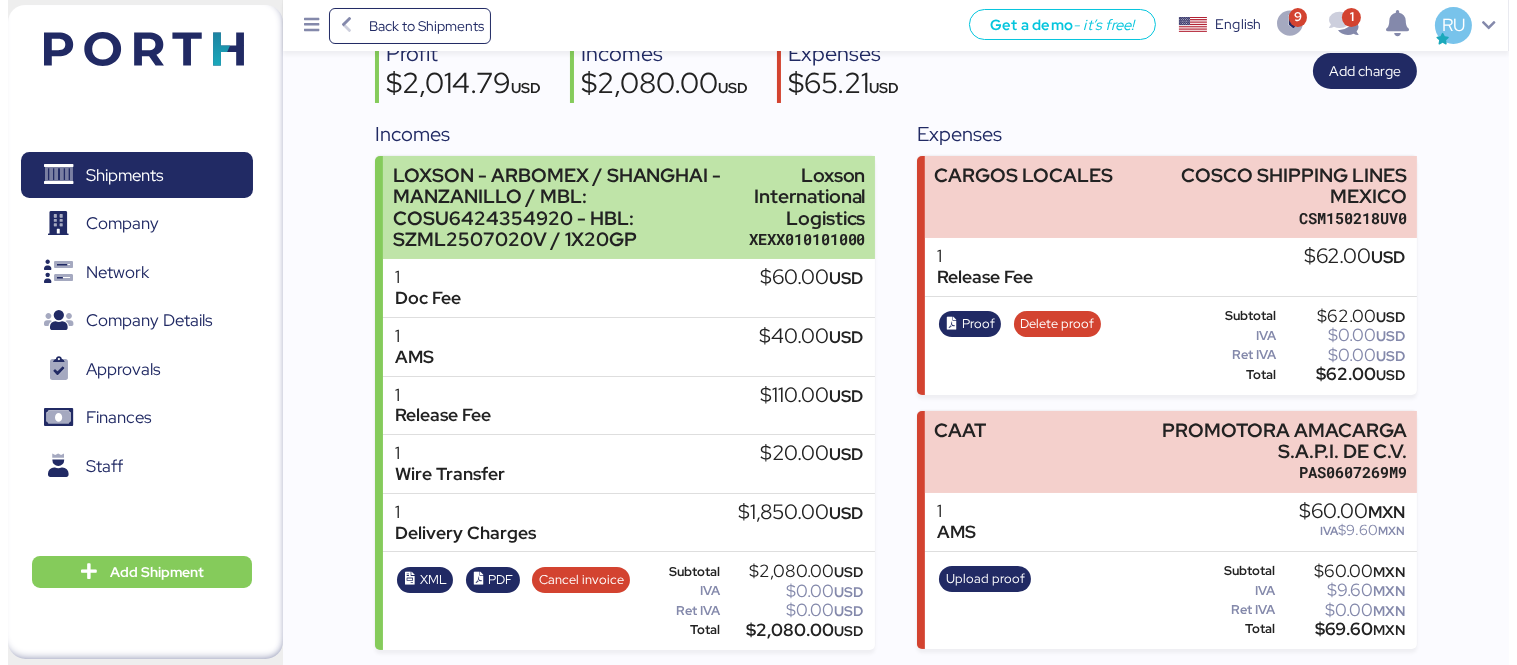 scroll, scrollTop: 0, scrollLeft: 0, axis: both 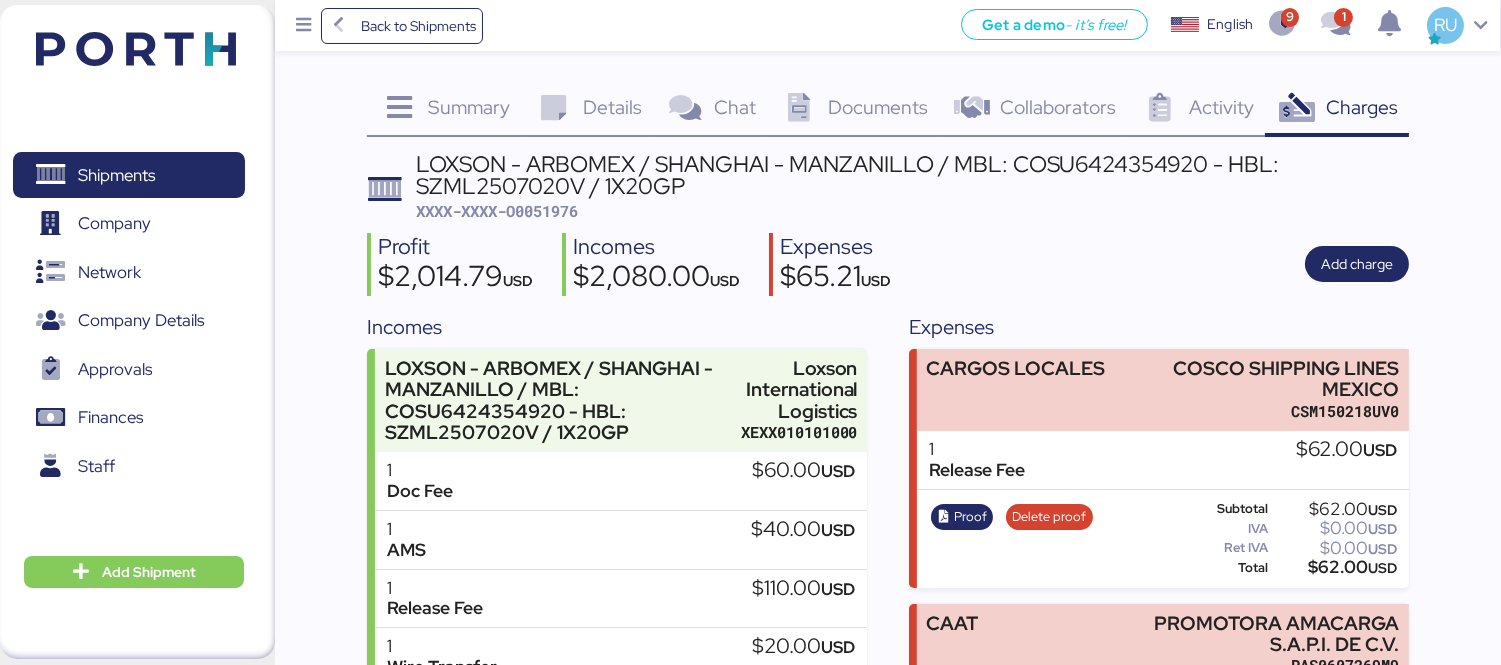 click on "Documents" at bounding box center (878, 107) 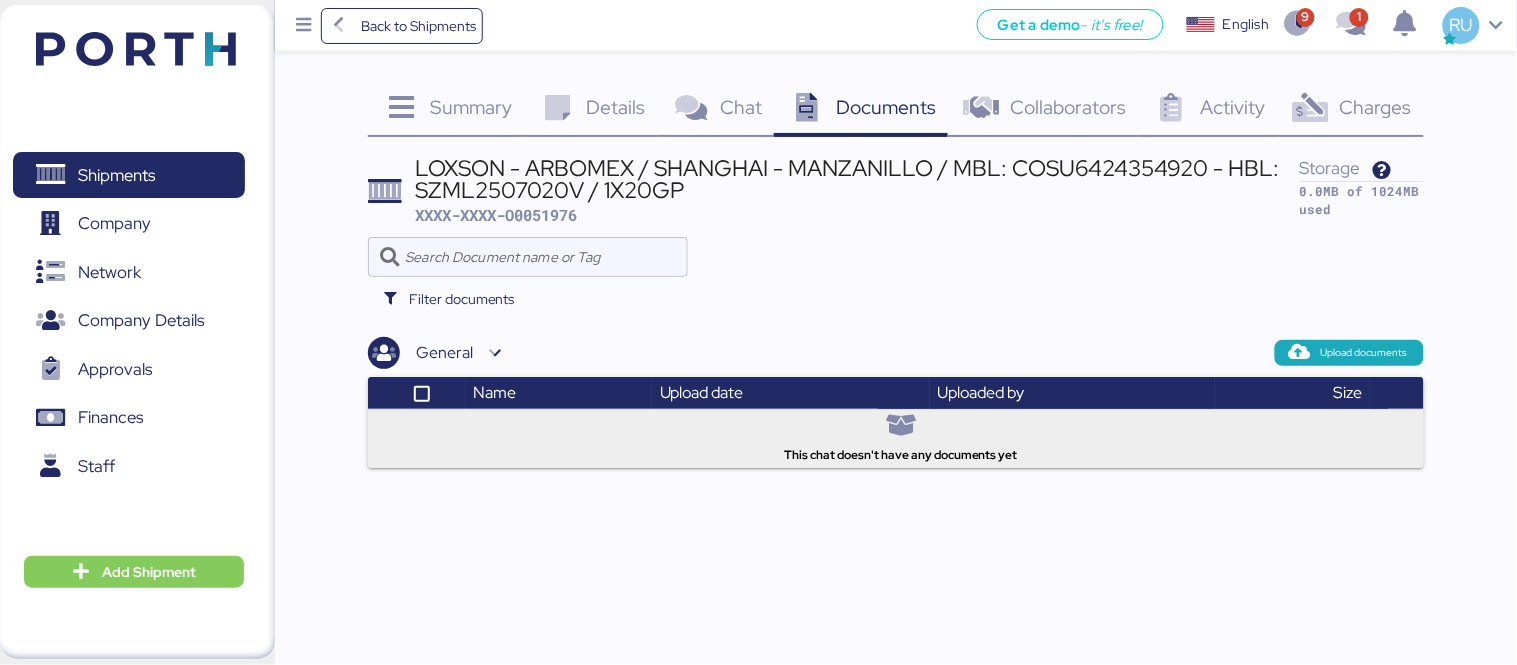 click on "LOXSON - ARBOMEX / SHANGHAI - MANZANILLO / MBL: COSU6424354920 - HBL: SZML2507020V / 1X20GP" at bounding box center [858, 179] 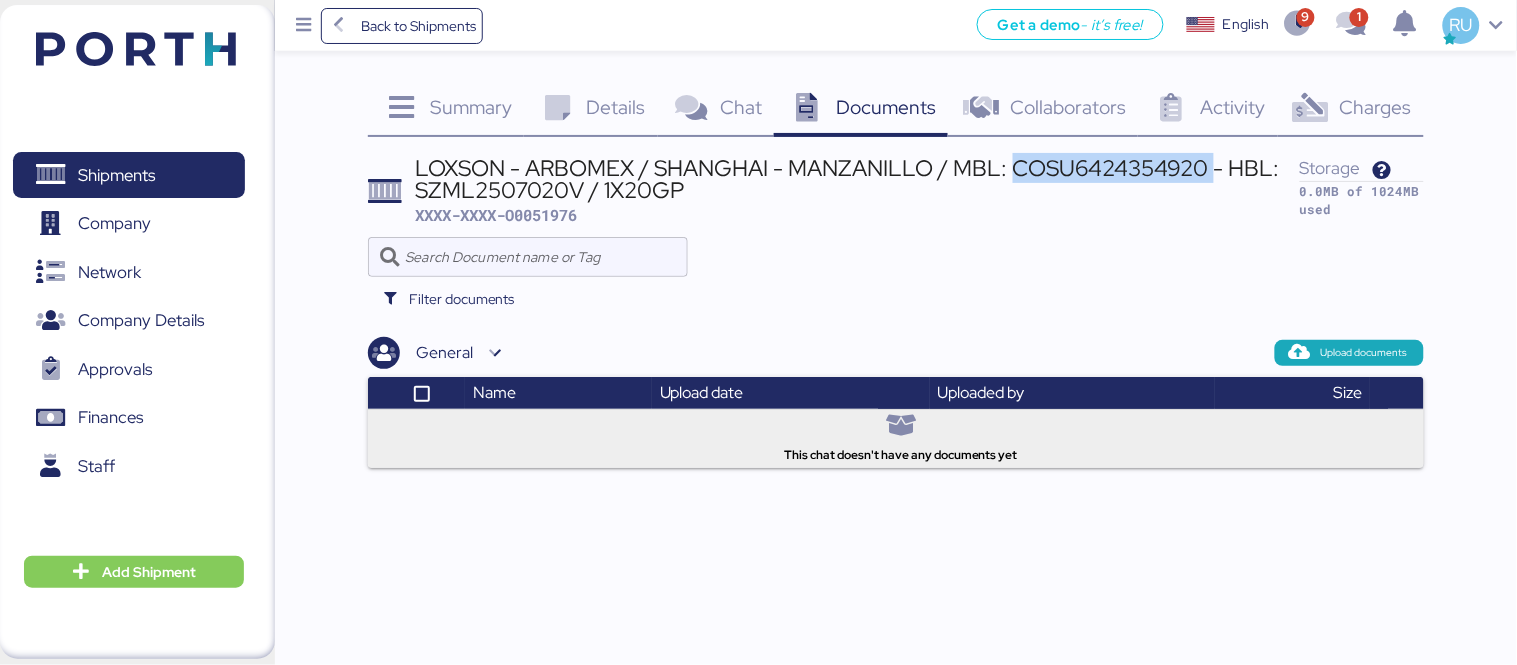 click on "LOXSON - ARBOMEX / SHANGHAI - MANZANILLO / MBL: COSU6424354920 - HBL: SZML2507020V / 1X20GP" at bounding box center (858, 179) 